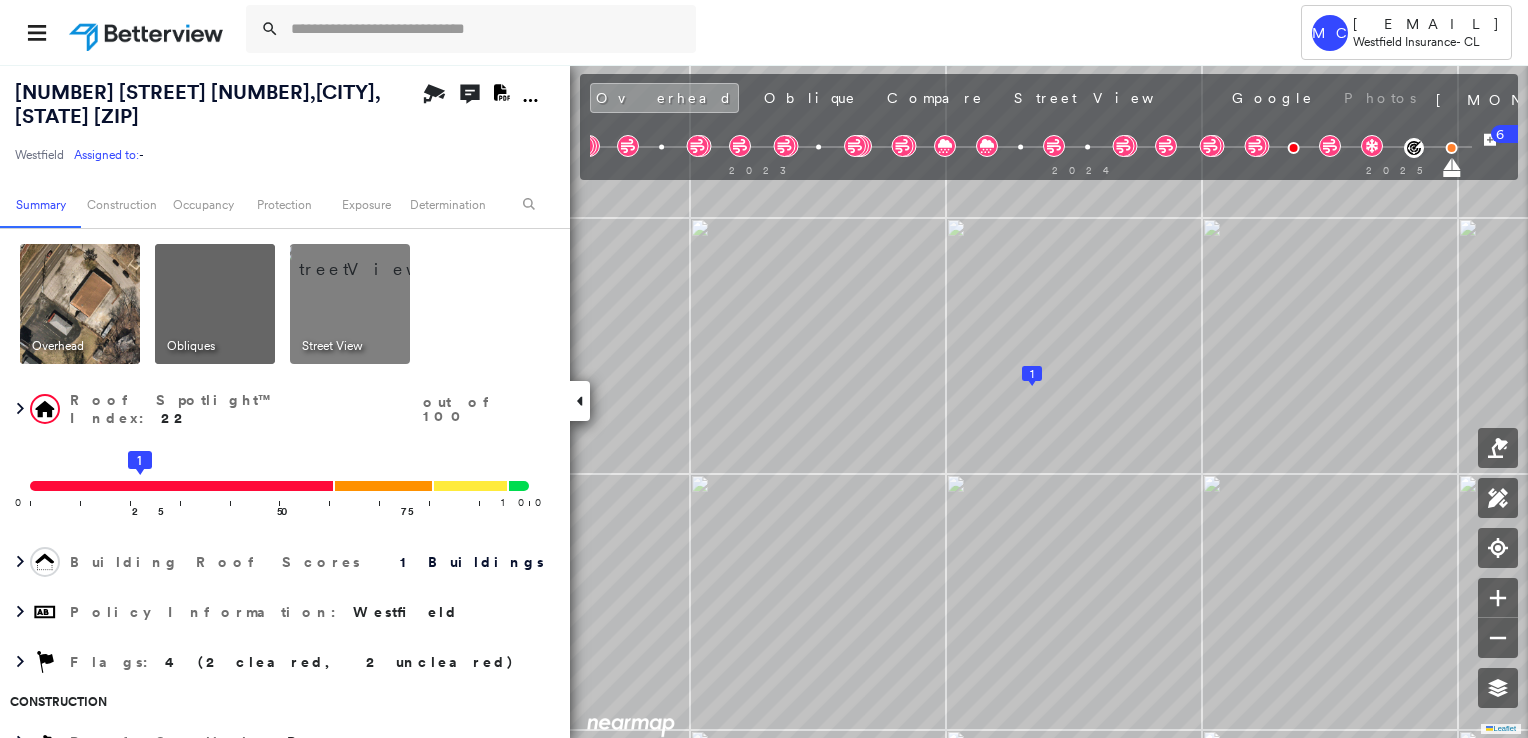 scroll, scrollTop: 0, scrollLeft: 0, axis: both 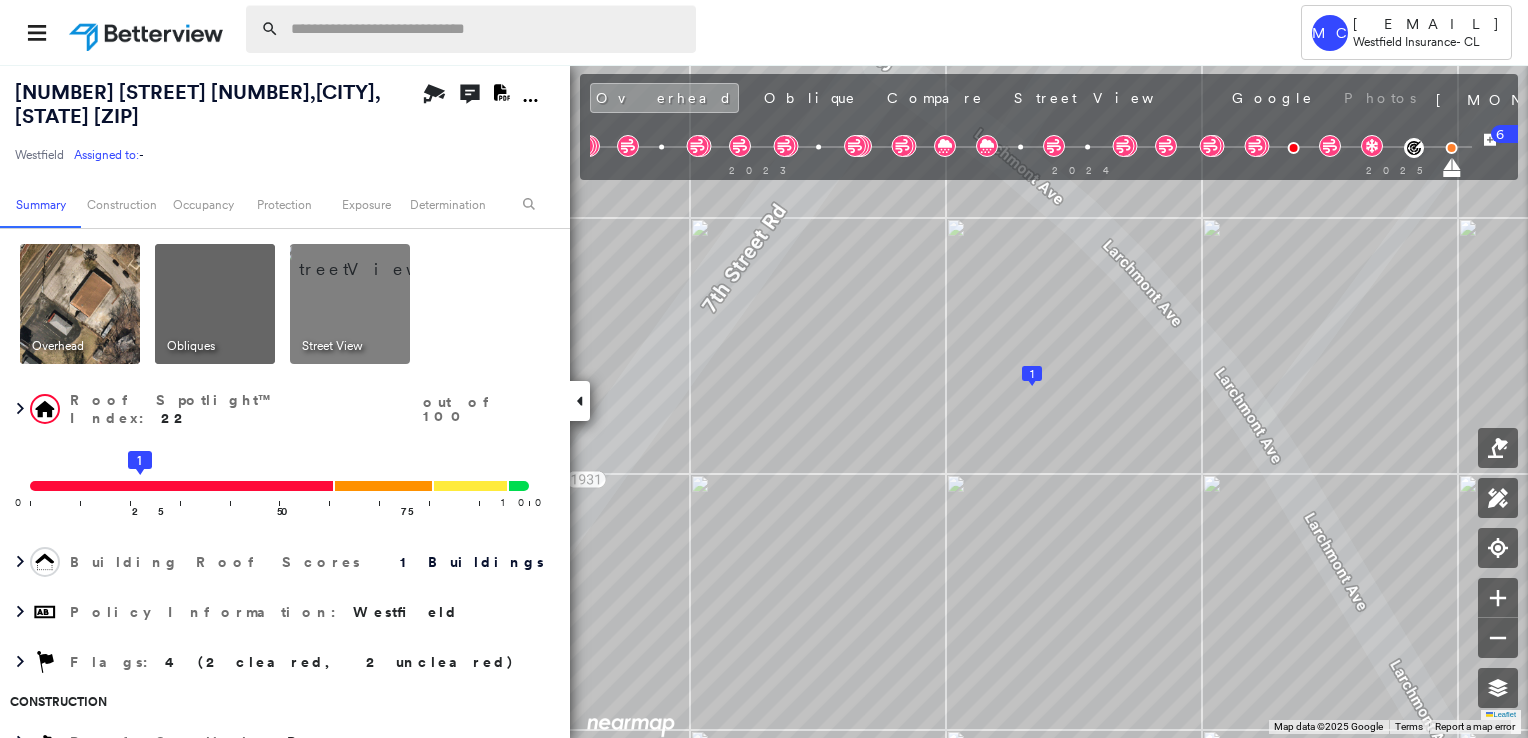 click at bounding box center [487, 29] 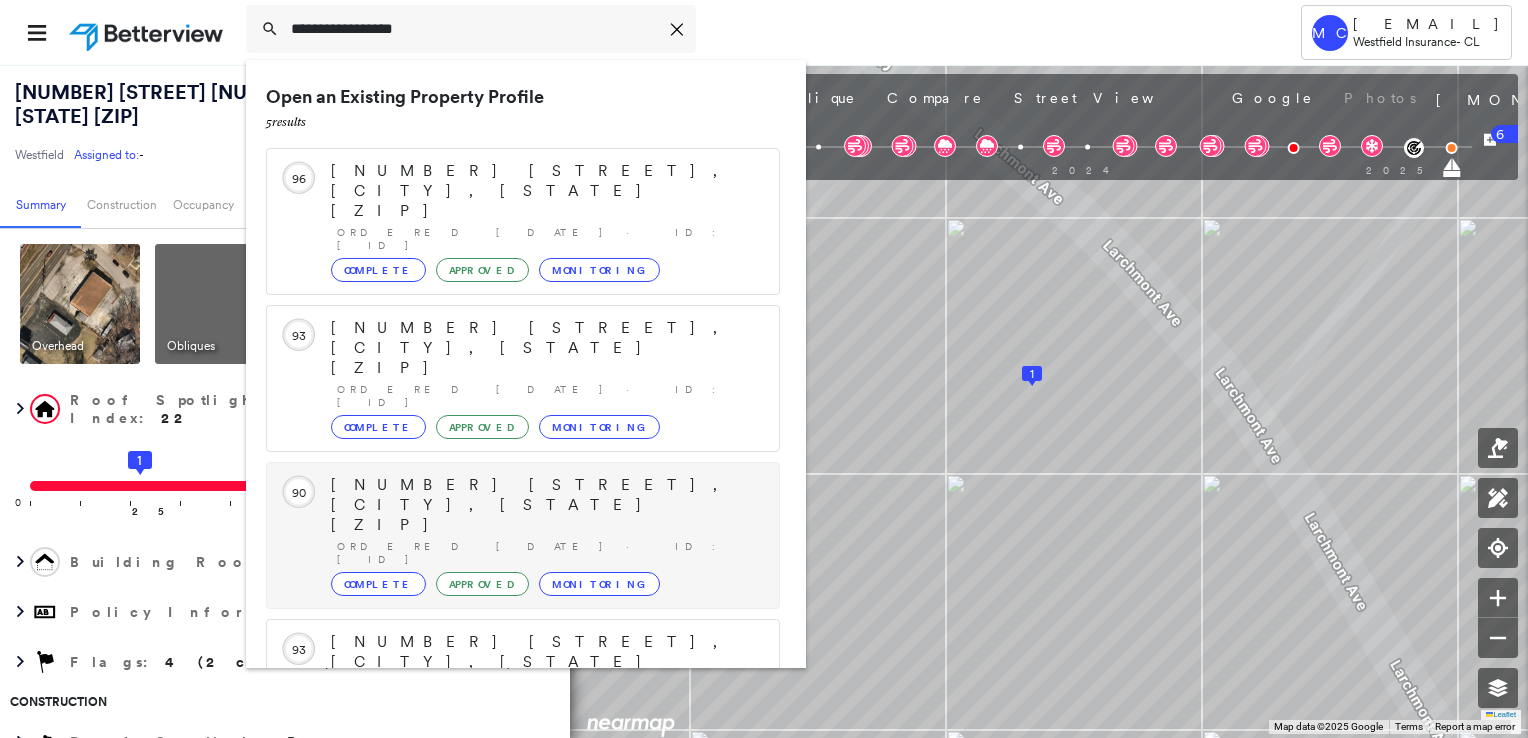 type on "**********" 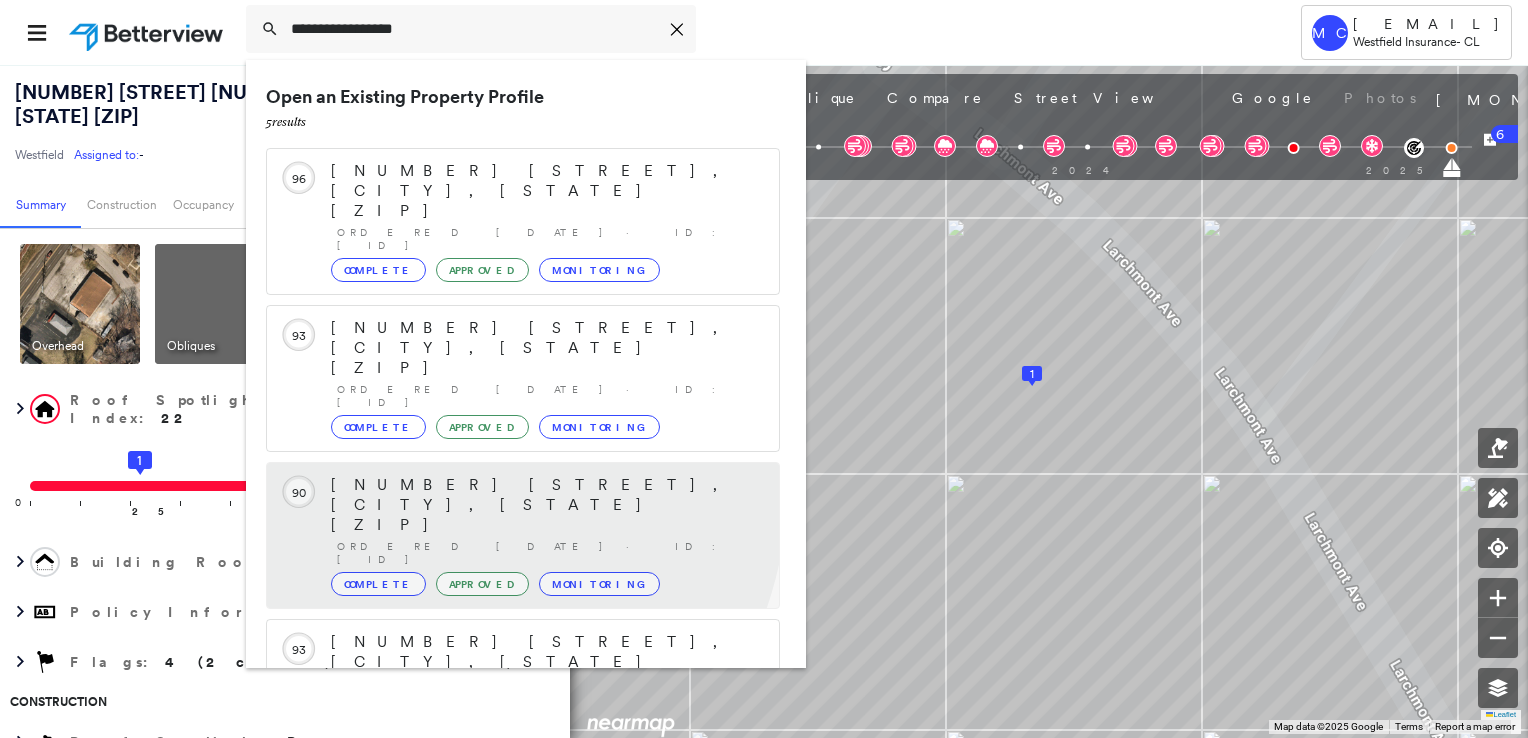 click on "[NUMBER] [STREET], [CITY], [STATE] [ZIP]" at bounding box center [545, 505] 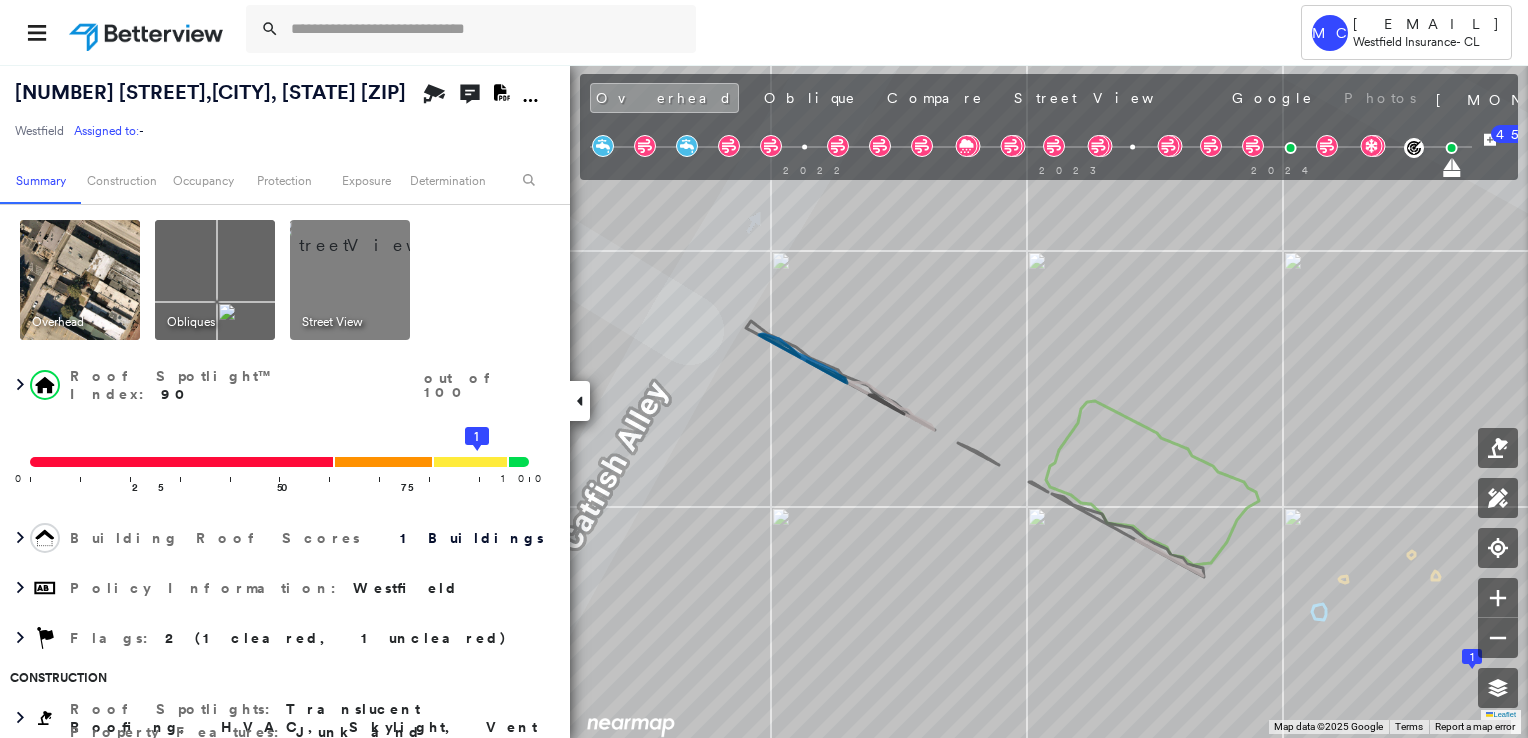 click at bounding box center (374, 235) 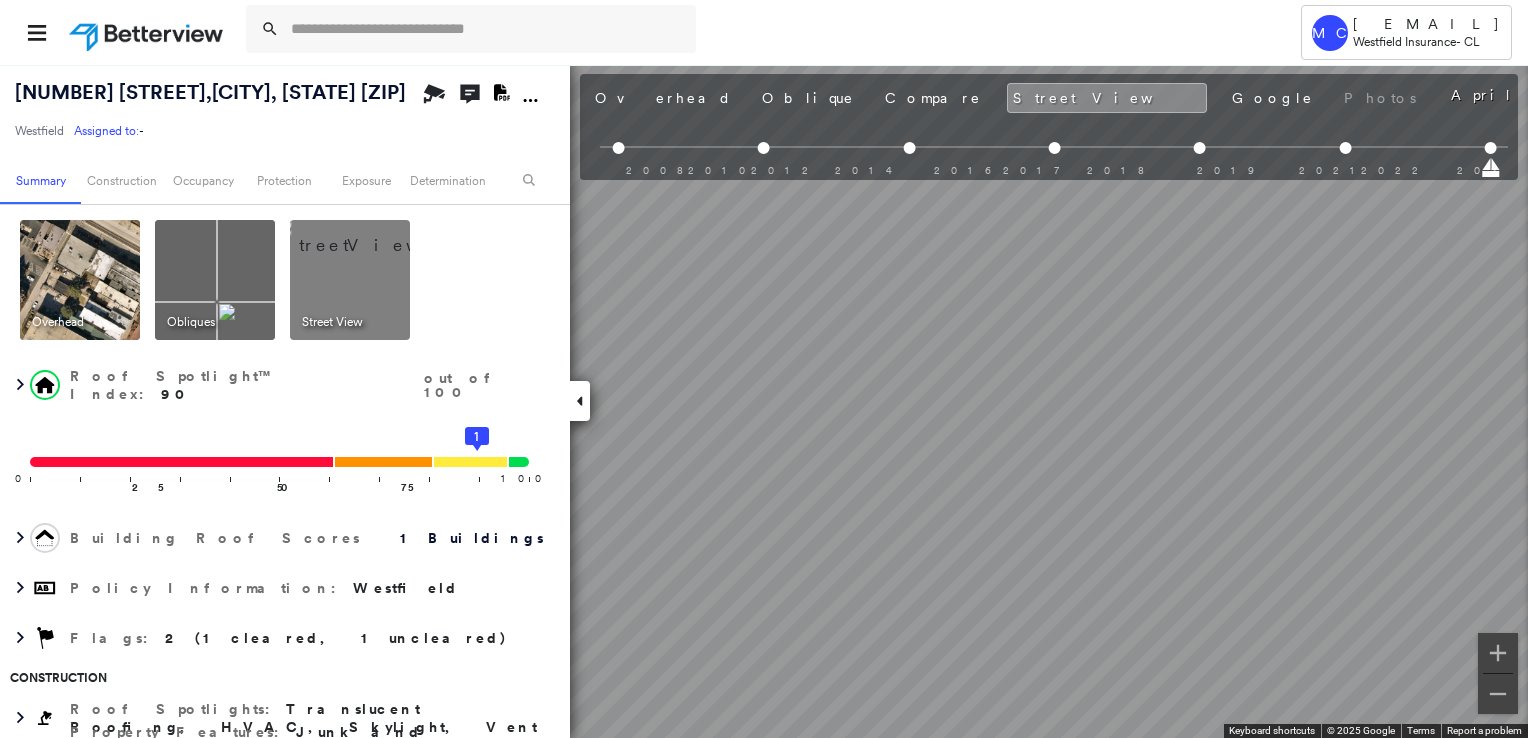 scroll, scrollTop: 0, scrollLeft: 237, axis: horizontal 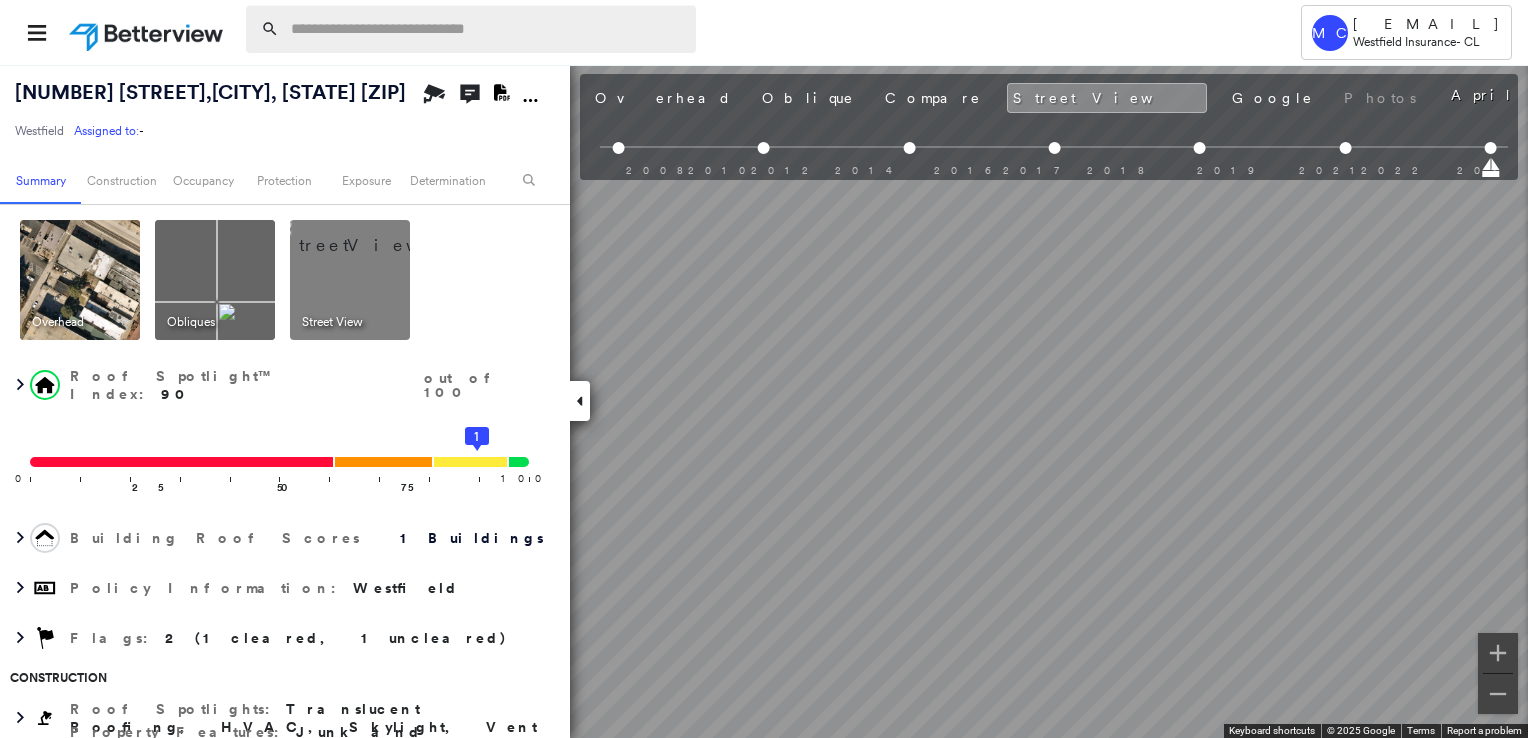 click at bounding box center (487, 29) 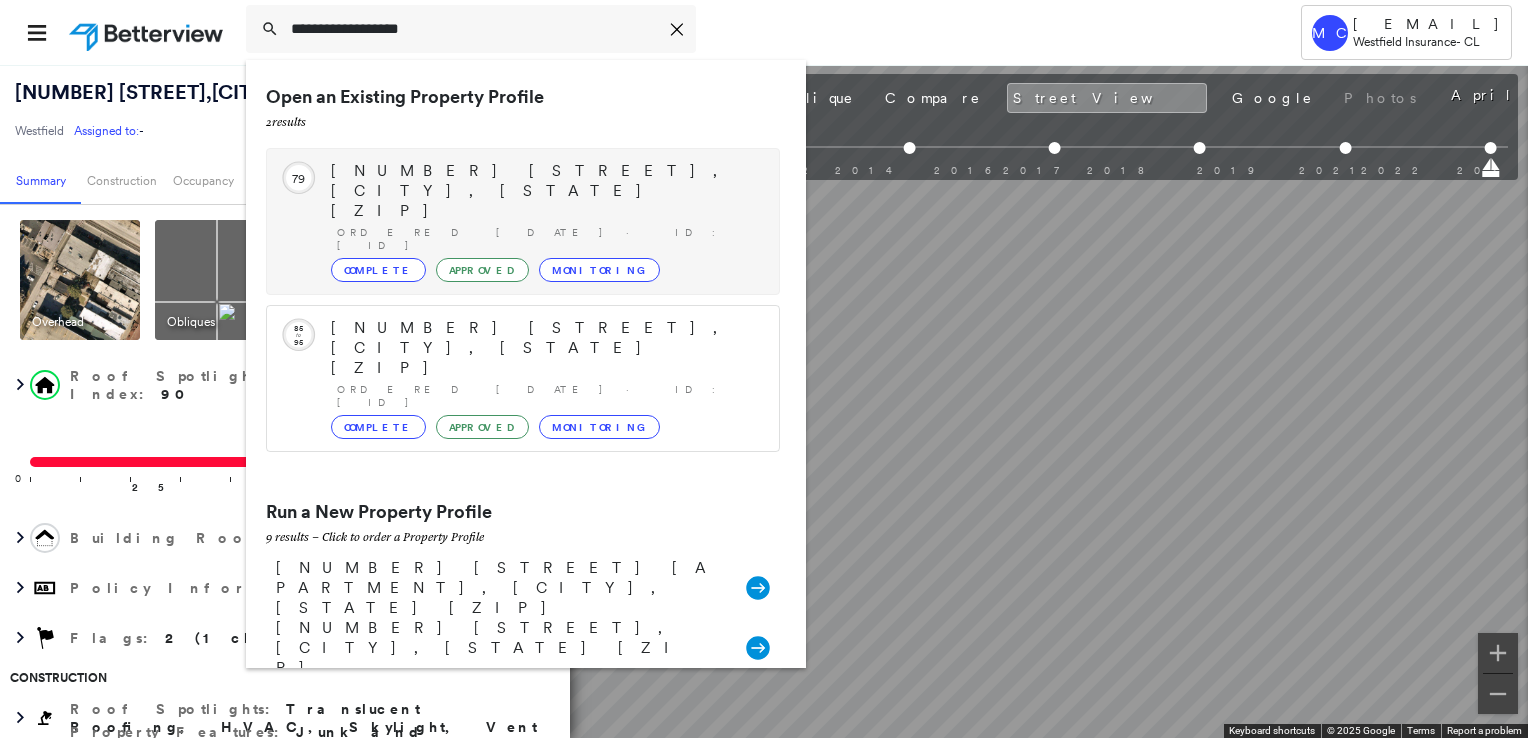 type on "**********" 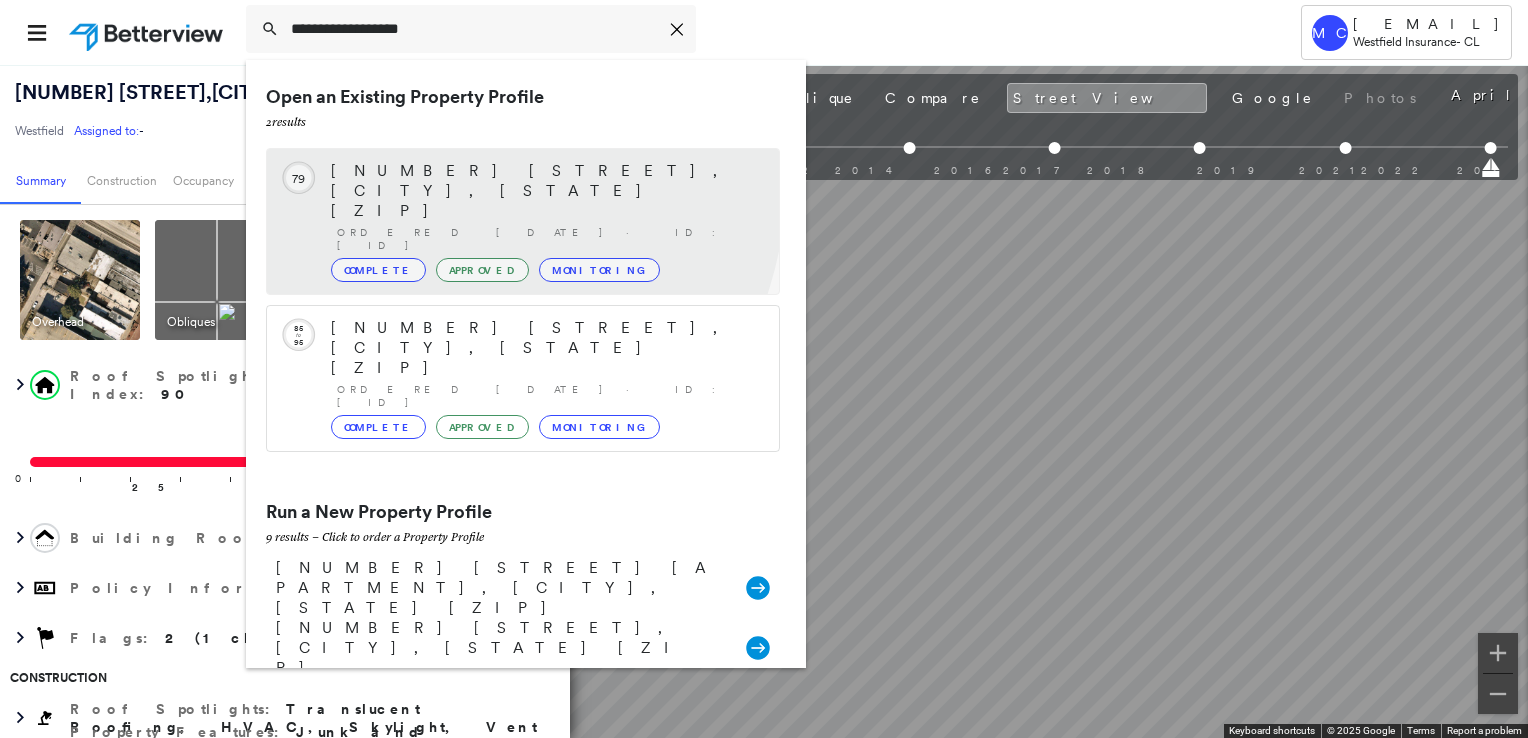 click on "[NUMBER] [STREET], [CITY], [STATE] [ZIP]" at bounding box center [545, 191] 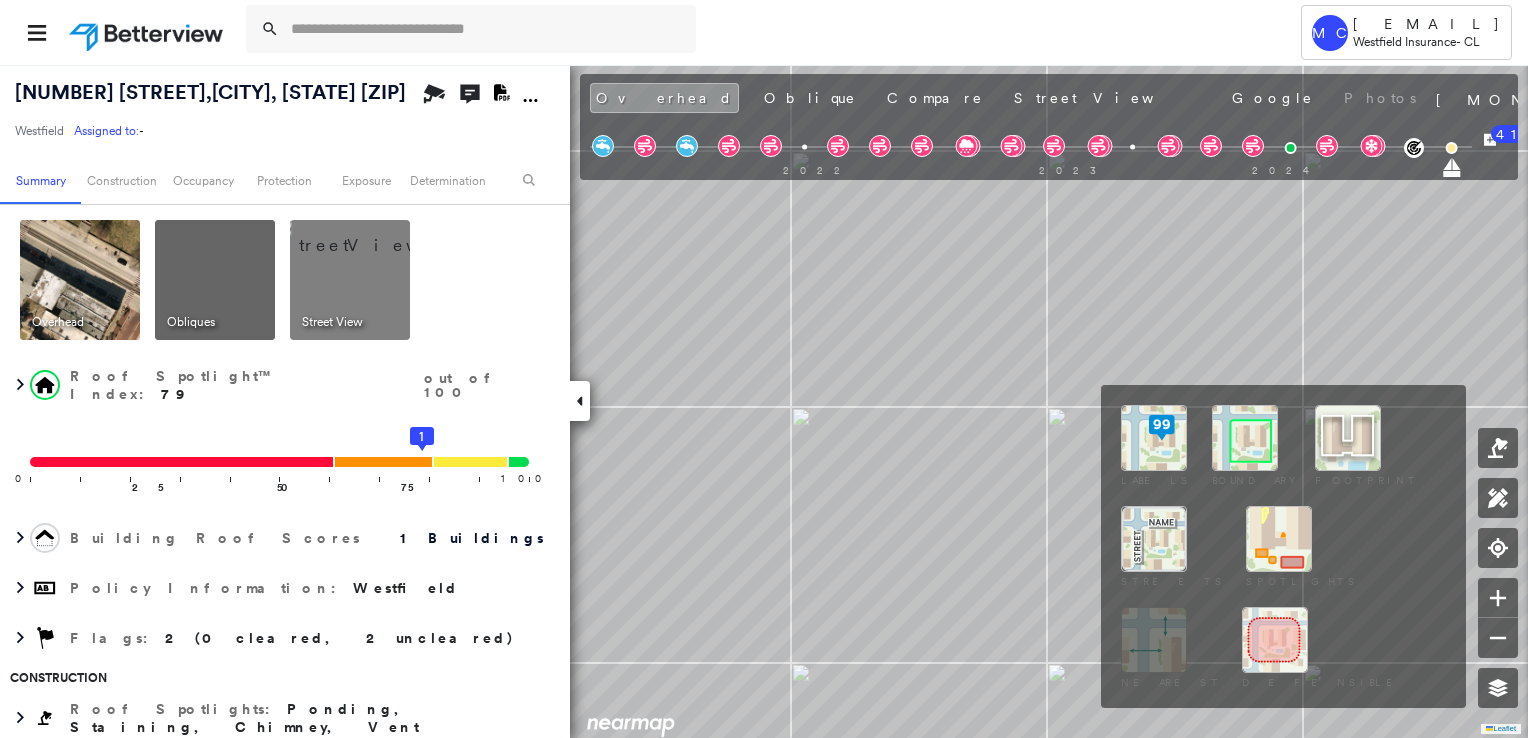 click at bounding box center [1245, 438] 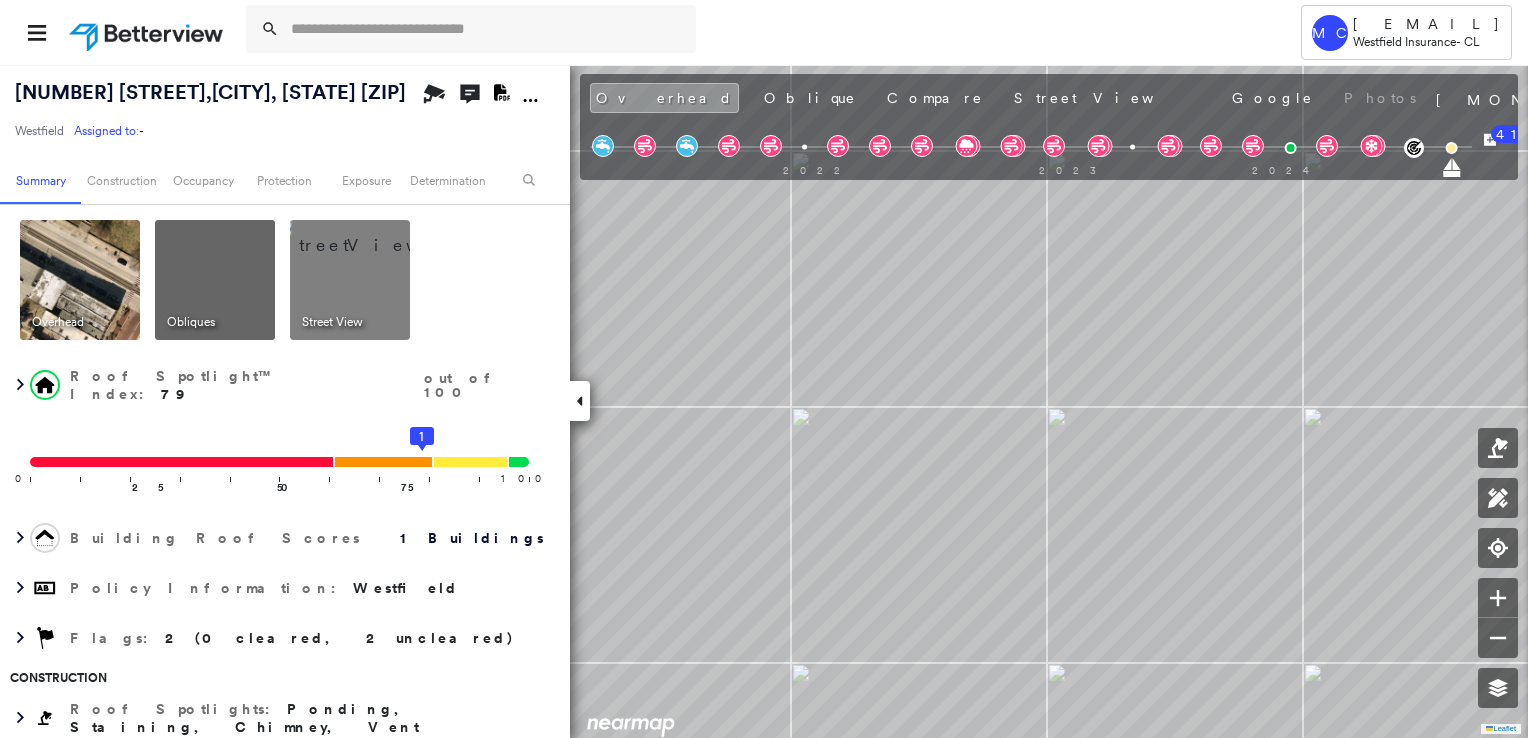 click at bounding box center [374, 235] 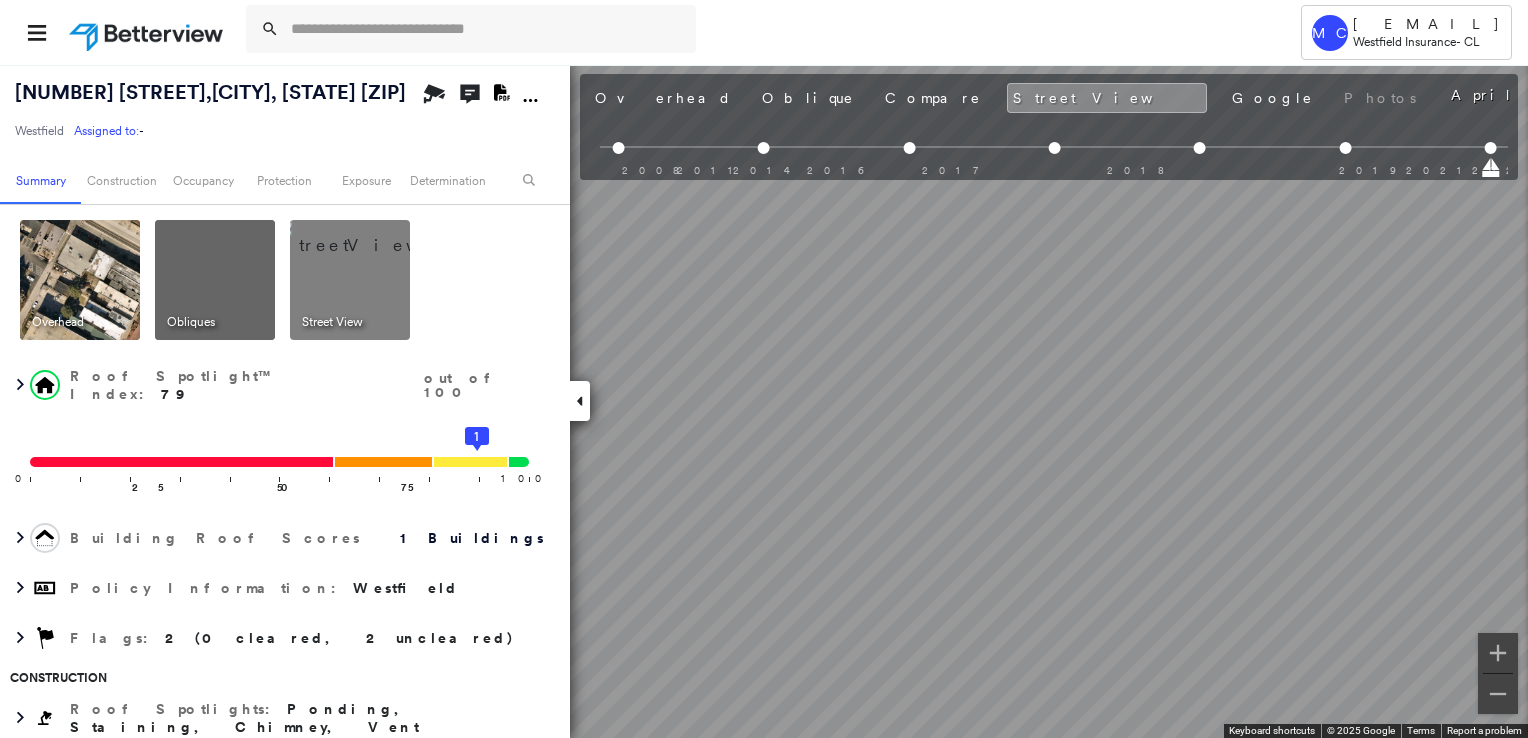 scroll, scrollTop: 0, scrollLeft: 237, axis: horizontal 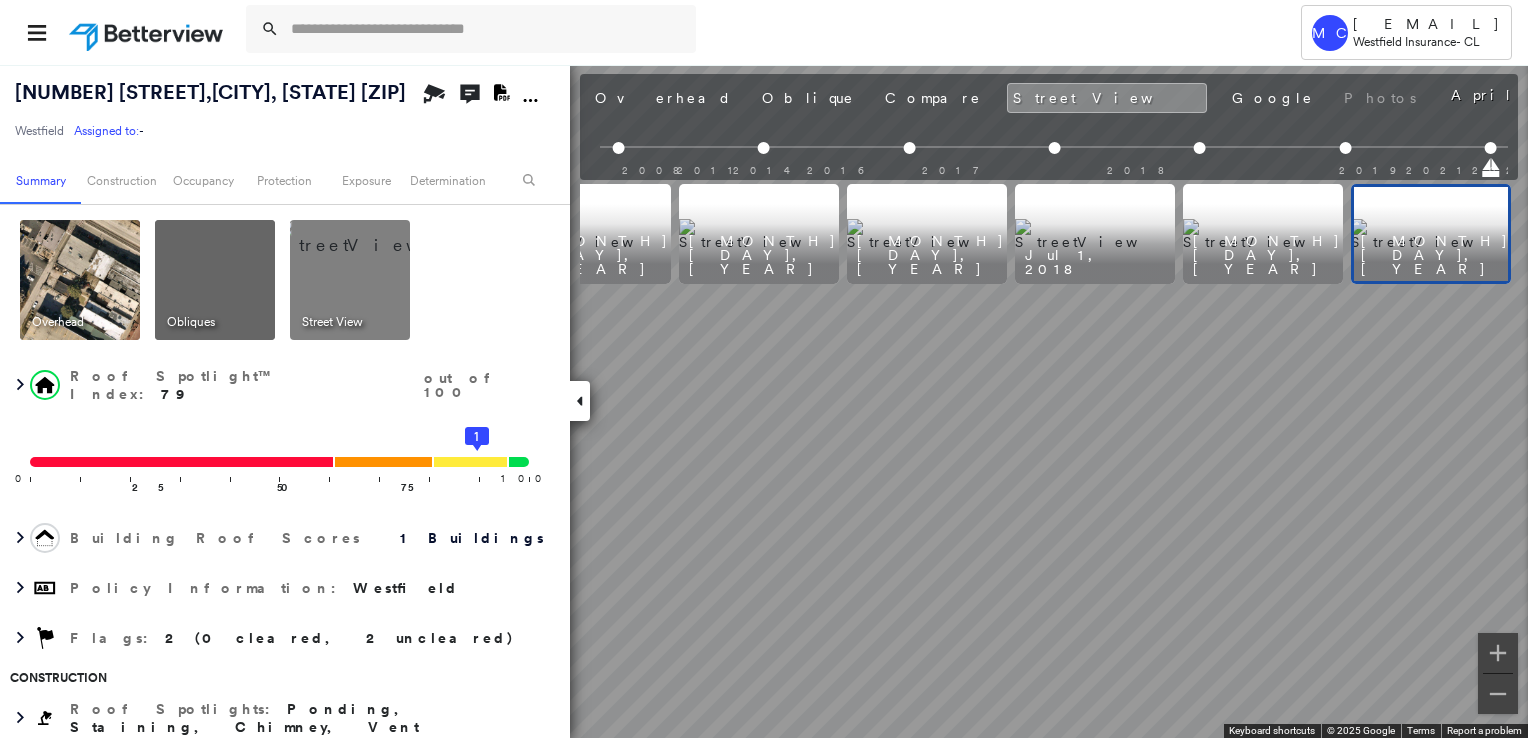 click at bounding box center (1431, 234) 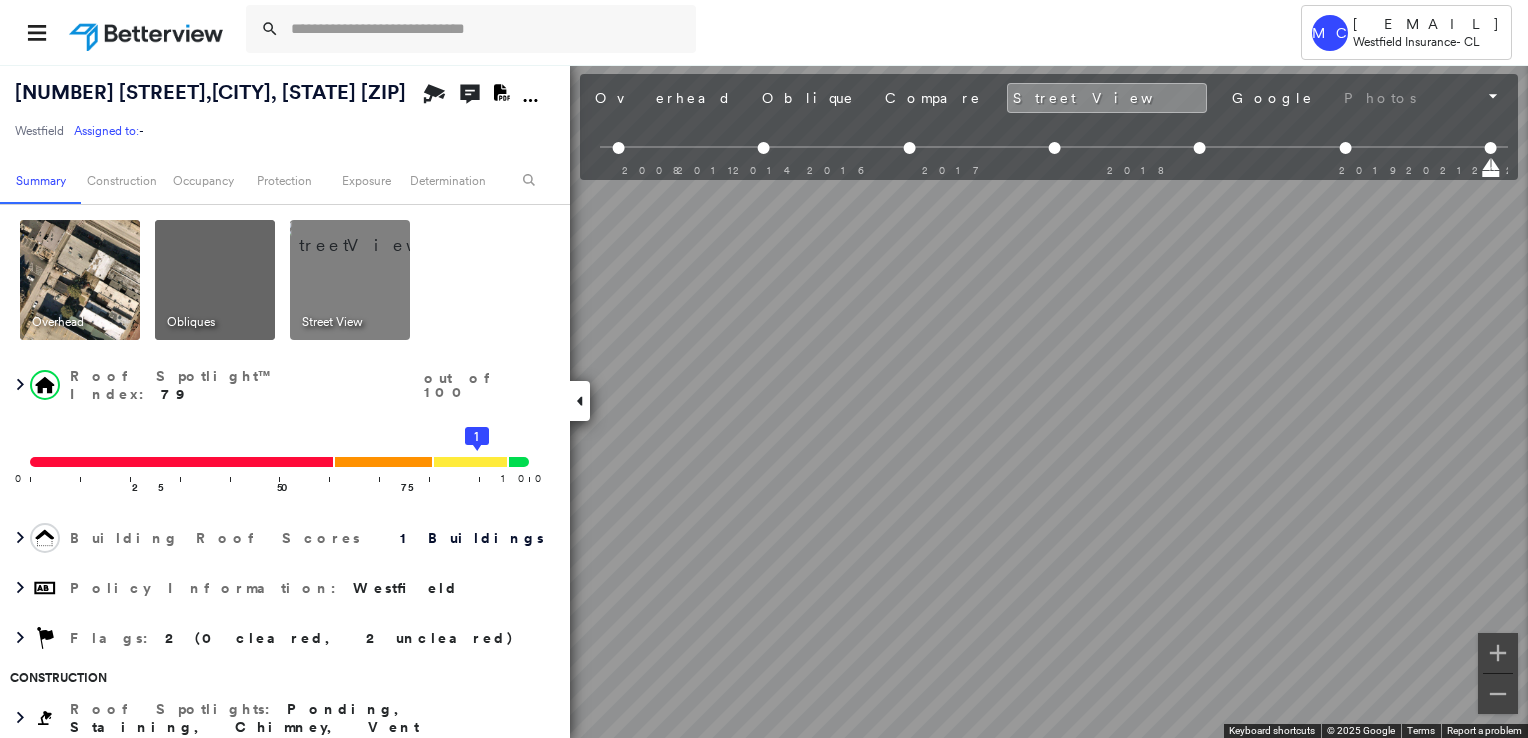 click 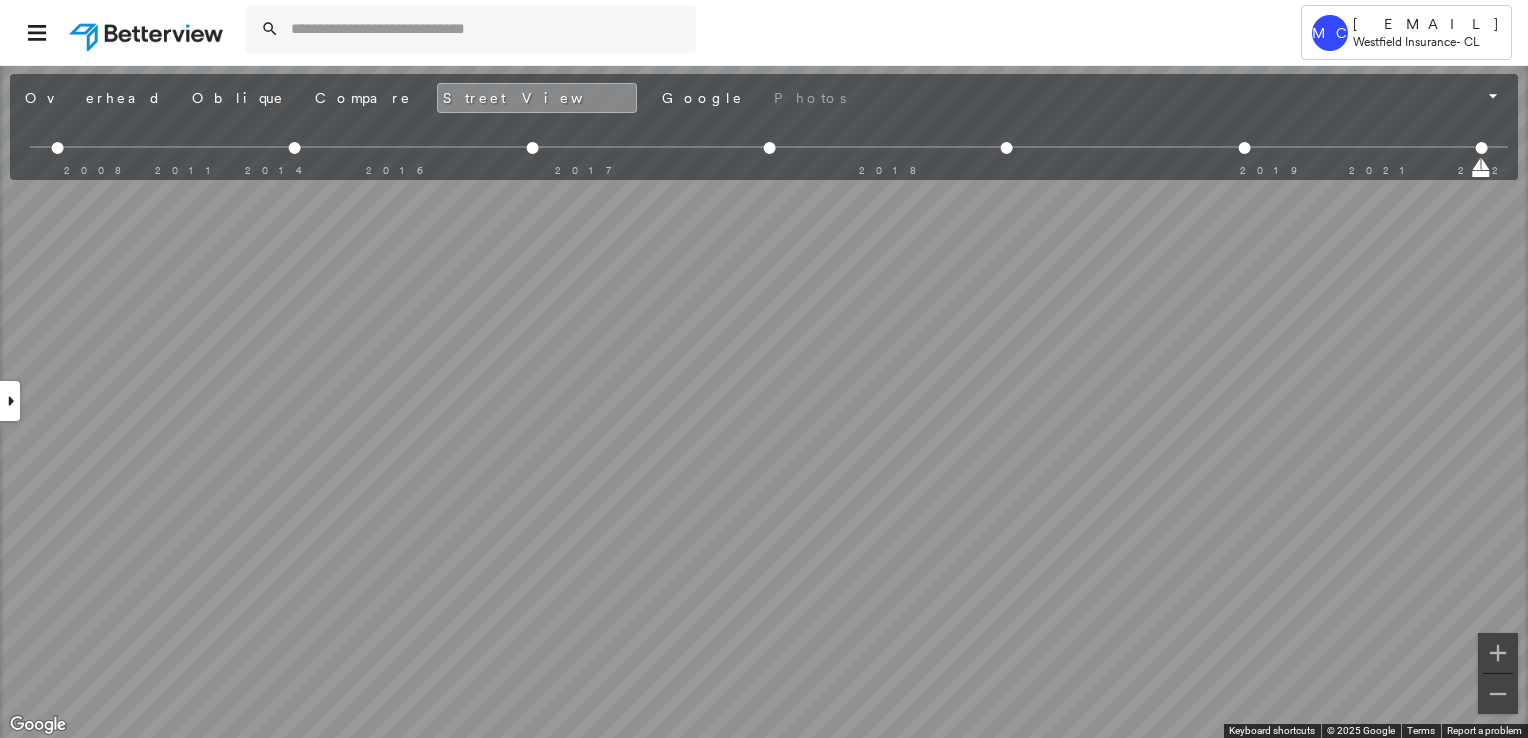 scroll, scrollTop: 0, scrollLeft: 0, axis: both 